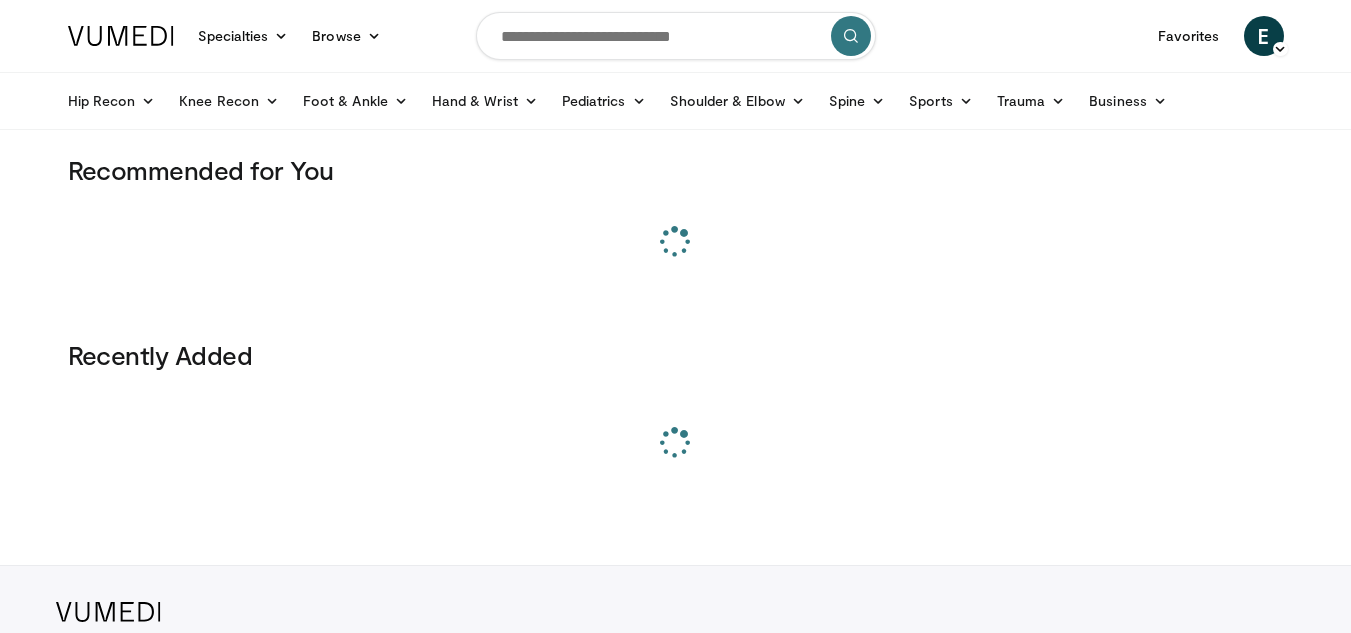 scroll, scrollTop: 0, scrollLeft: 0, axis: both 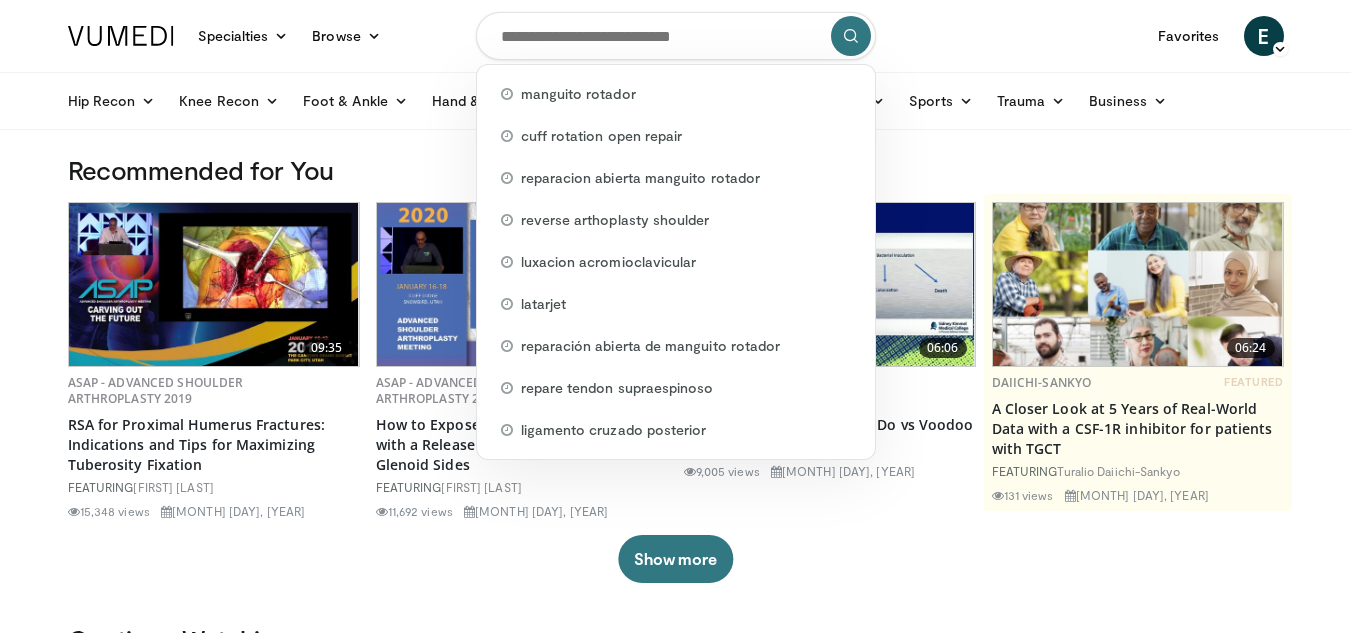click at bounding box center (676, 36) 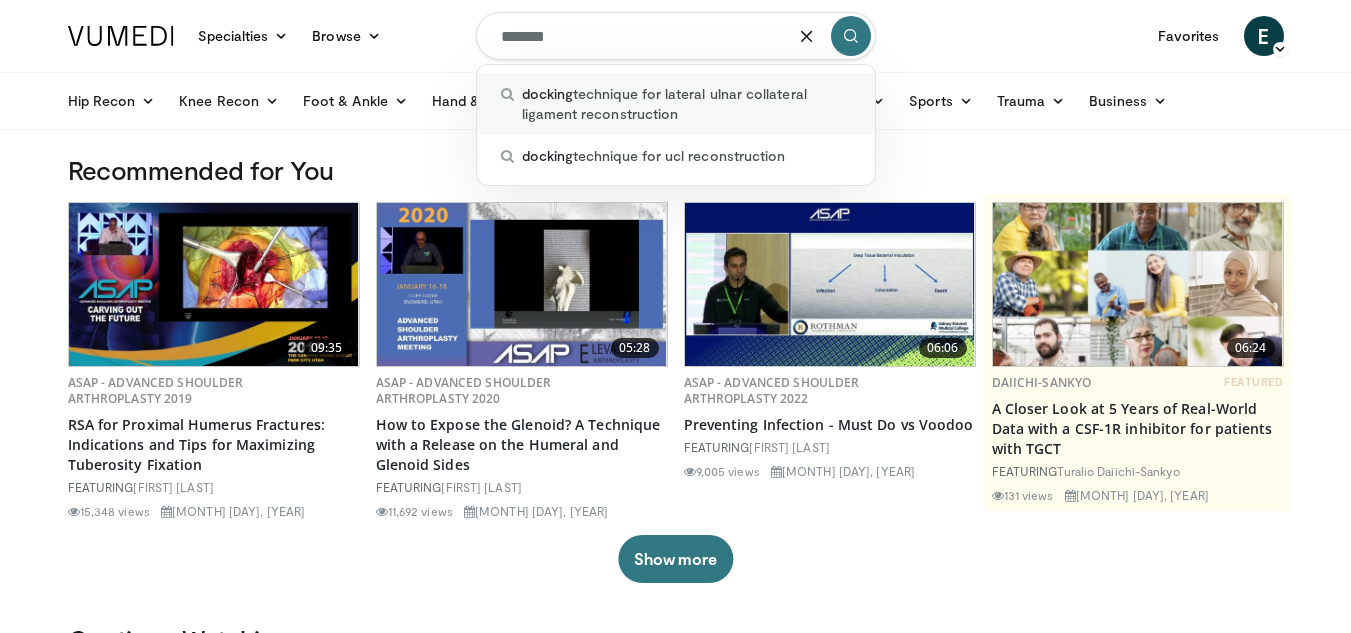 type on "*******" 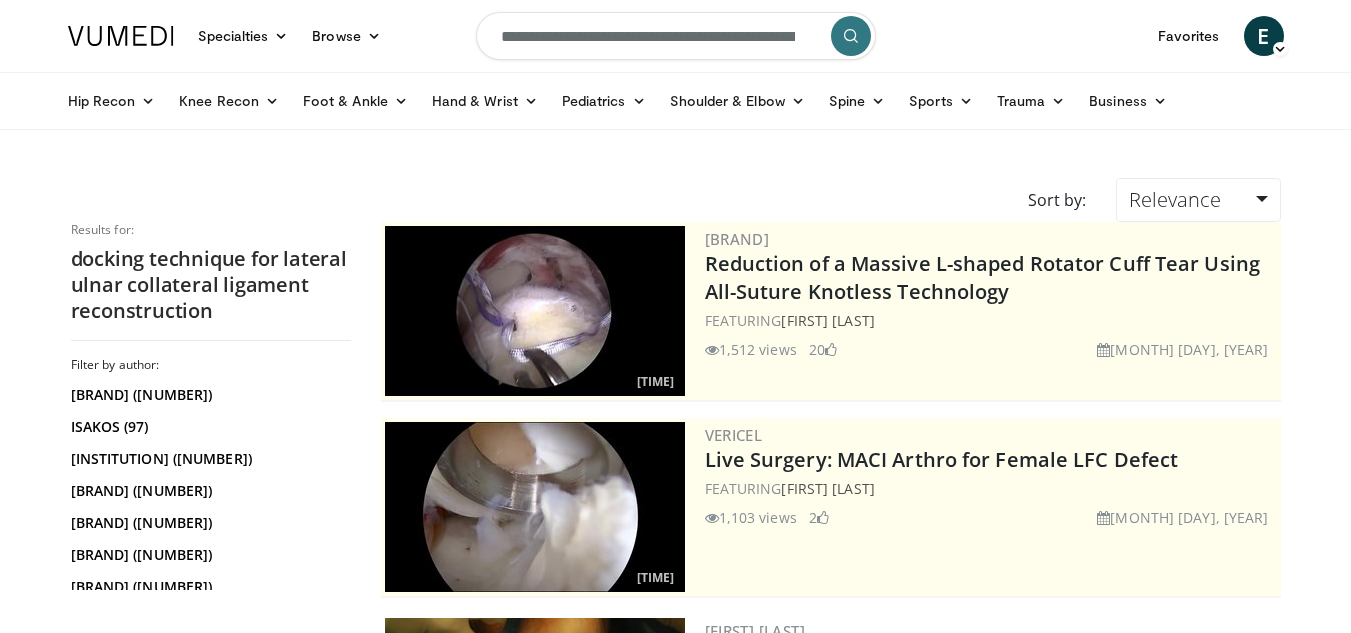 scroll, scrollTop: 0, scrollLeft: 0, axis: both 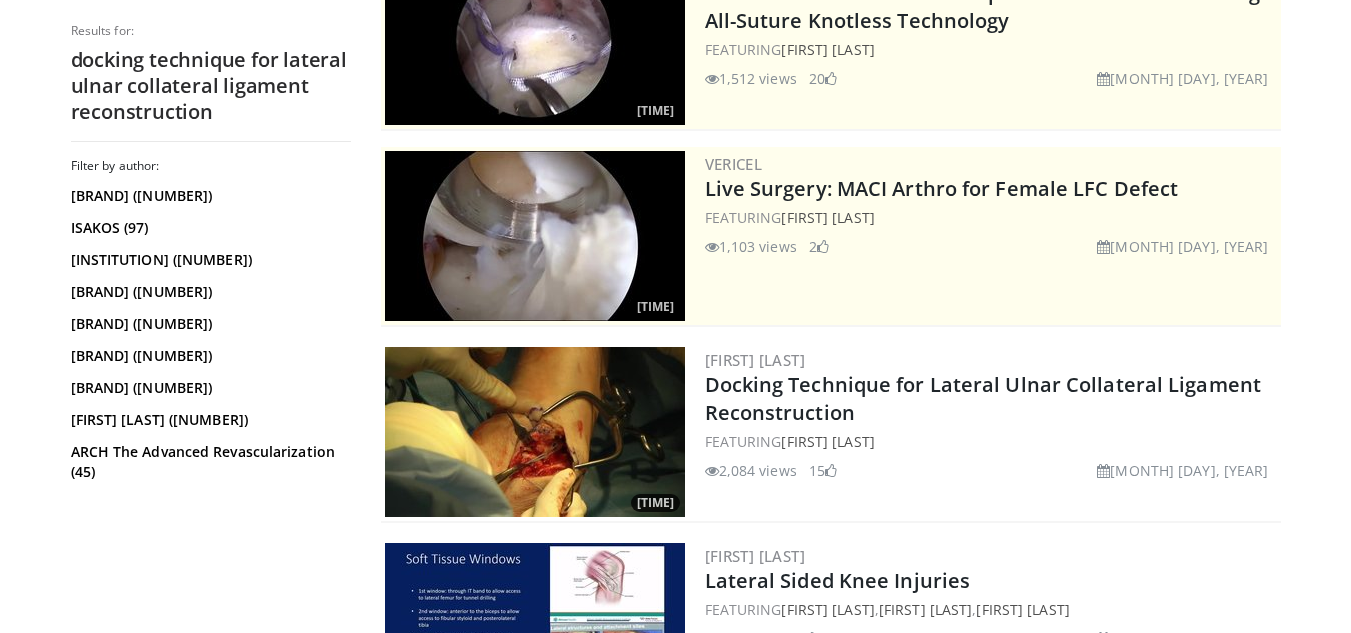 click at bounding box center [535, 432] 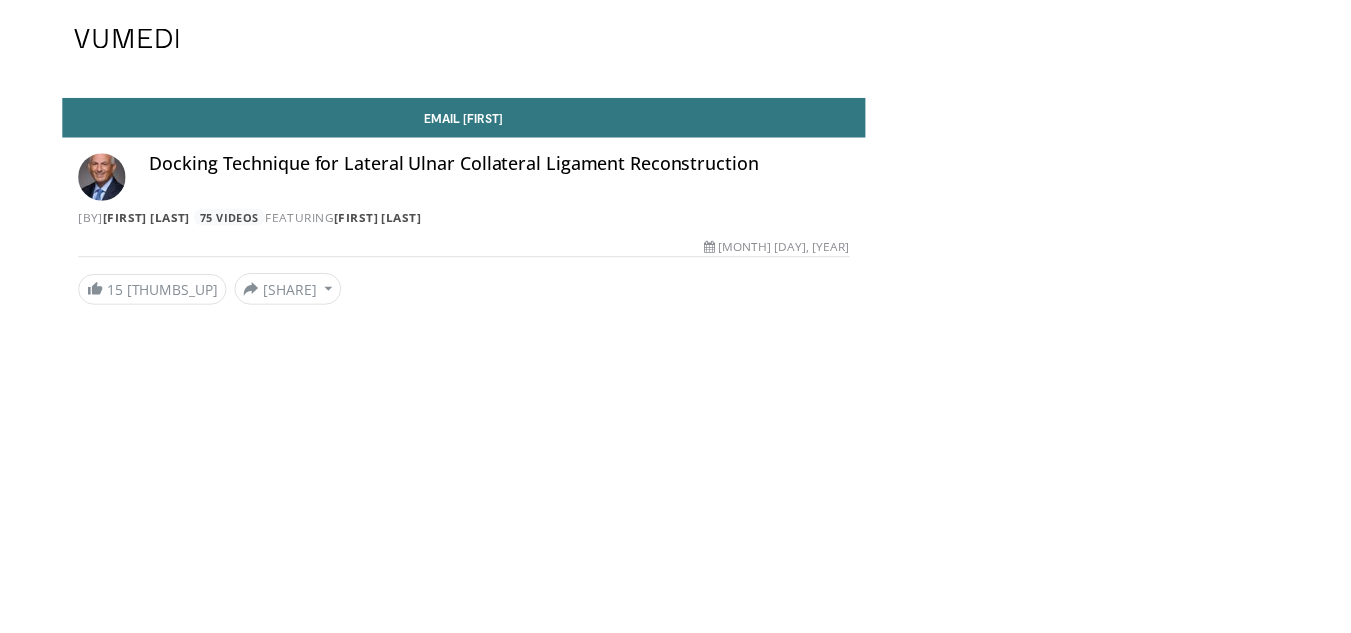 scroll, scrollTop: 0, scrollLeft: 0, axis: both 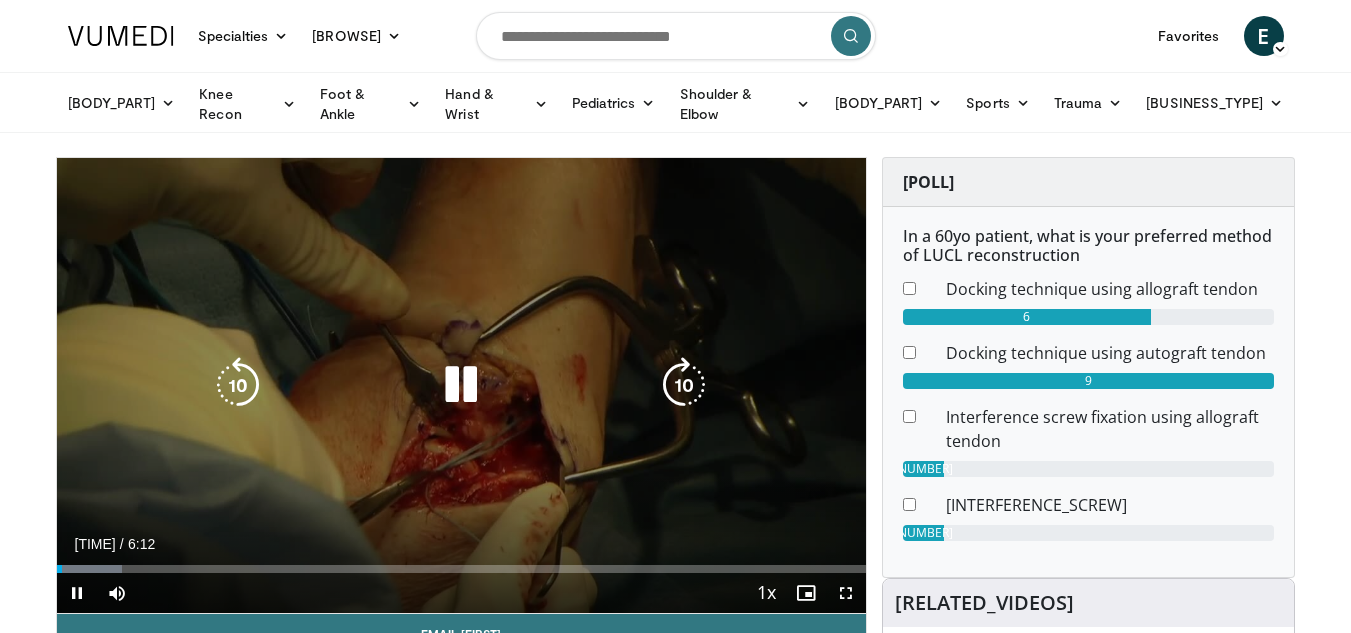 click at bounding box center (461, 385) 